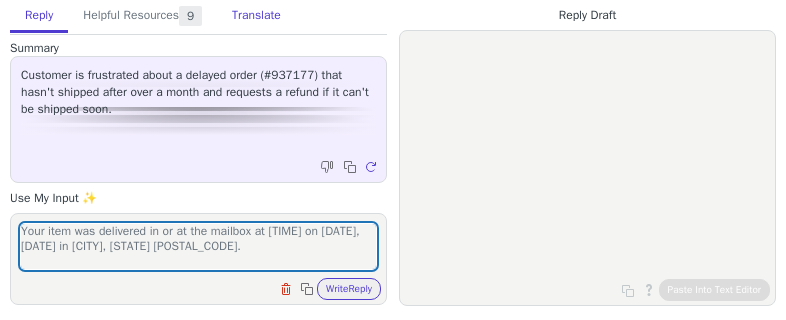 scroll, scrollTop: 0, scrollLeft: 0, axis: both 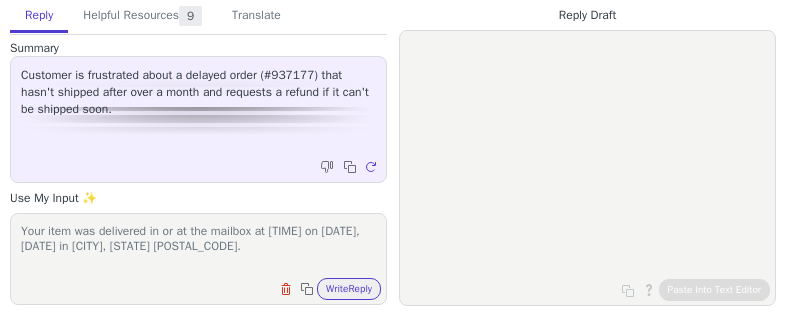 paste on "https://tools.usps.com/go/TrackConfirmAction.action?tLabels=9400150206217095185991" 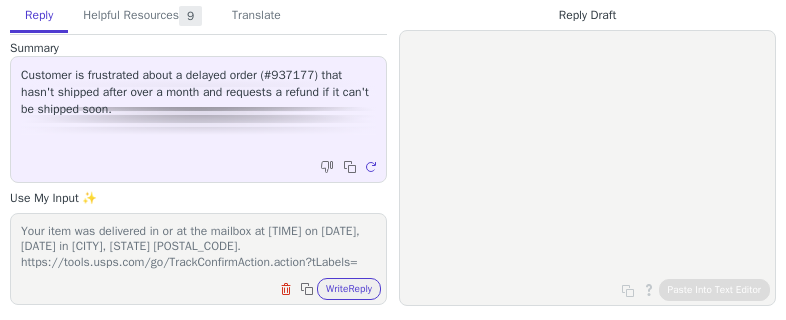 scroll, scrollTop: 16, scrollLeft: 0, axis: vertical 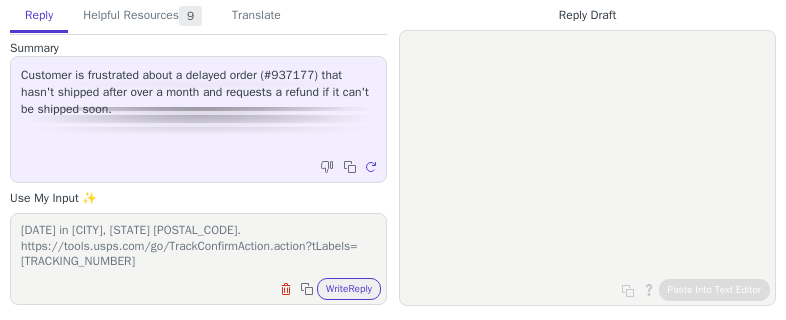 type on "Your item was delivered in or at the mailbox at 9:46 am on July 7, 2025 in OAK RIDGE, TN 37830.
https://tools.usps.com/go/TrackConfirmAction.action?tLabels=9400150206217095185991" 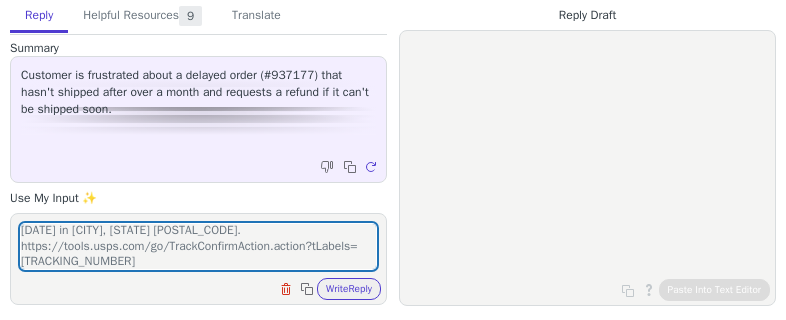 click on "Reply Helpful Resources  9   Translate Summary Customer is frustrated about a delayed order (#937177) that hasn't shipped after over a month and requests a refund if it can't be shipped soon. Copy to clipboard Regenerate Use My Input ✨ Your item was delivered in or at the mailbox at 9:46 am on July 7, 2025 in OAK RIDGE, TN 37830.
https://tools.usps.com/go/TrackConfirmAction.action?tLabels=9400150206217095185991 Clear field Copy to clipboard Write  Reply Knowledge Base Articles   1 Regenerate Tickets   5 Regenerate Macros   3 Regenerate From Detected Language Czech English (United States) Danish Dutch French French (Canada) German Italian Japanese Korean Norwegian Polish Portuguese Portuguese (Brazil) Slovak Spanish Swedish To Czech English (United States) Danish Dutch French French (Canada) German Italian Japanese Korean Norwegian Polish Portuguese Portuguese (Brazil) Slovak Spanish Swedish Text to be translated: Clear text Copy to clipboard Translate" at bounding box center [198, 153] 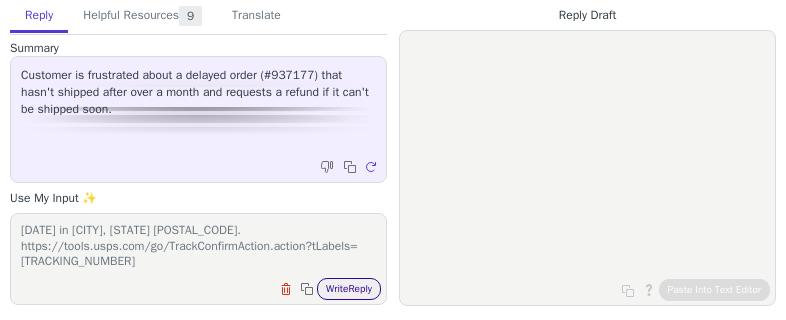 click on "Write  Reply" at bounding box center (349, 289) 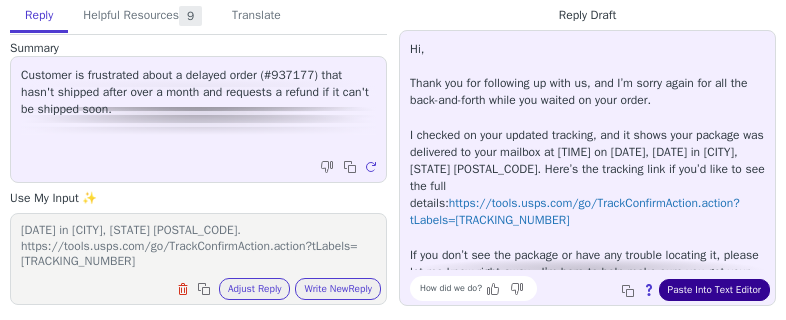 click on "Paste Into Text Editor" at bounding box center (714, 290) 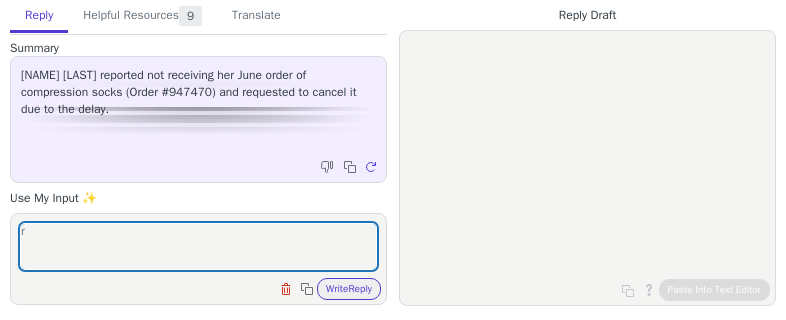 scroll, scrollTop: 0, scrollLeft: 0, axis: both 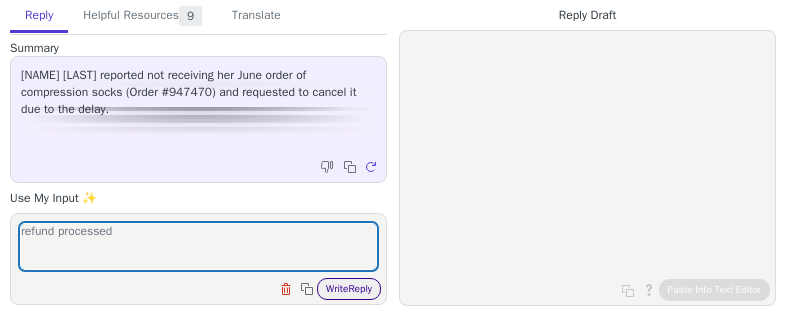 type on "refund processed" 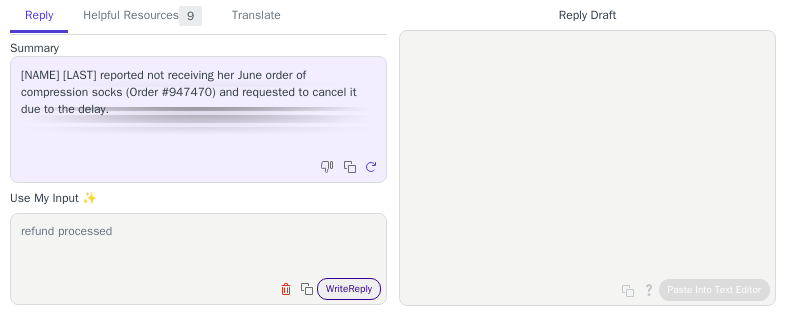 click on "Write  Reply" at bounding box center [349, 289] 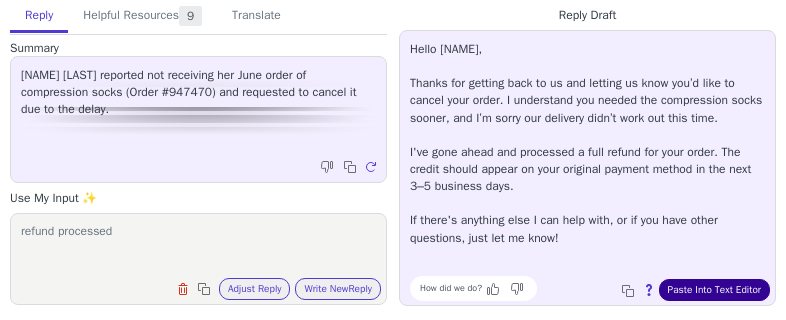click on "Paste Into Text Editor" at bounding box center (714, 290) 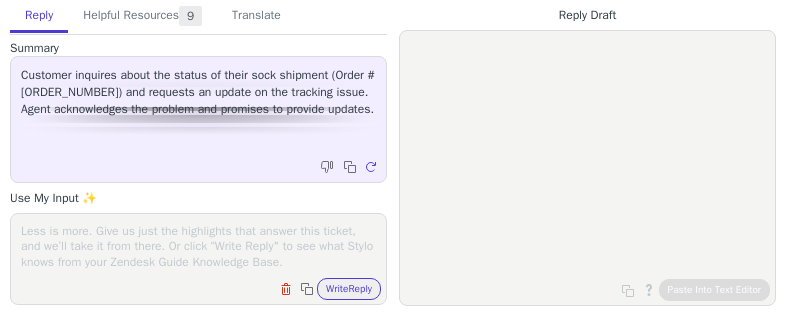 scroll, scrollTop: 0, scrollLeft: 0, axis: both 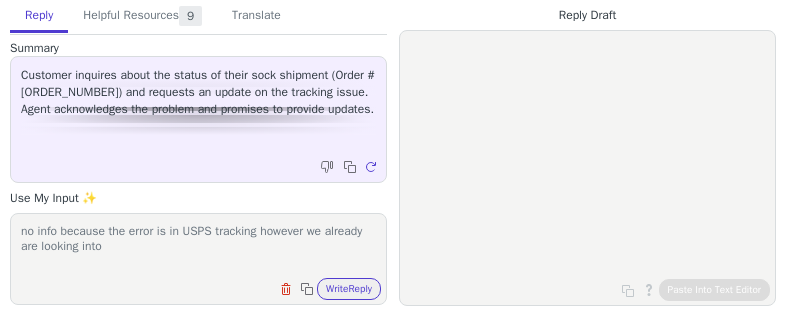 type on "no info because the error is in USPS tracking however we already are looking into" 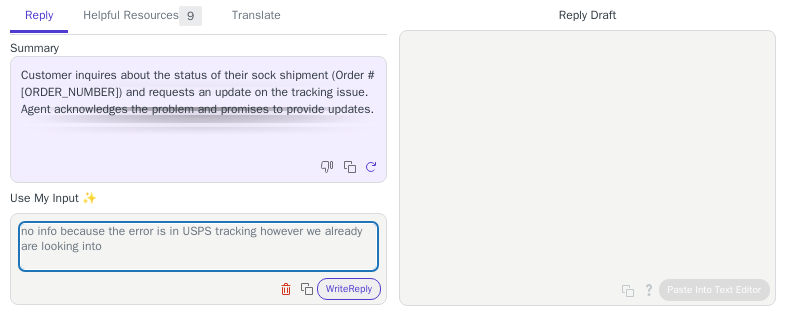 click on "no info because the error is in USPS tracking however we already are looking into Clear field Copy to clipboard Write  Reply" at bounding box center [198, 259] 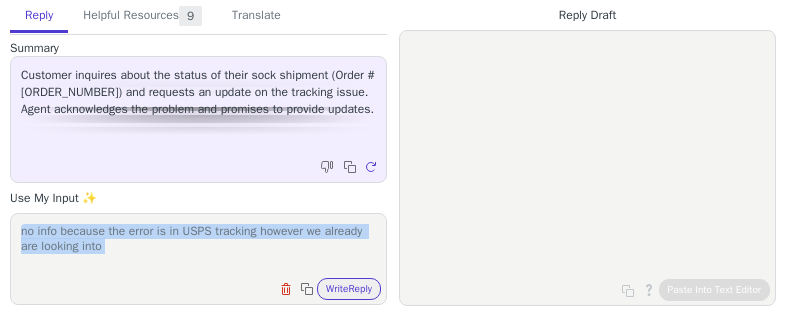 click on "no info because the error is in USPS tracking however we already are looking into Clear field Copy to clipboard Write  Reply" at bounding box center [198, 259] 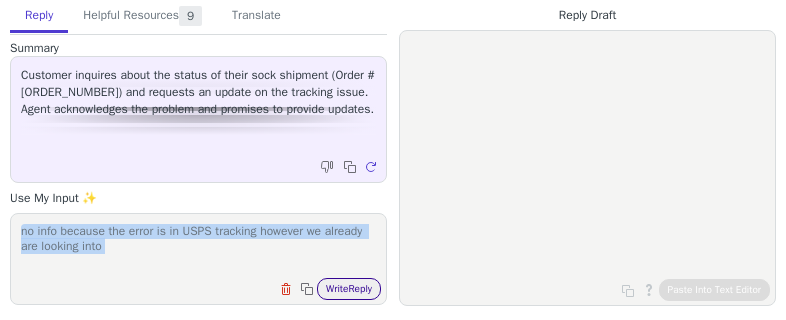click on "Write  Reply" at bounding box center [349, 289] 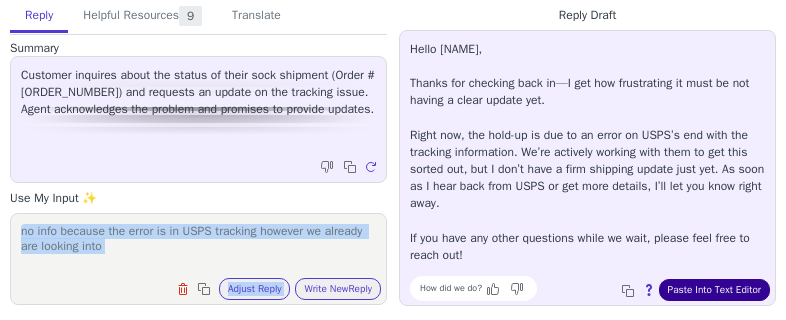 click on "Paste Into Text Editor" at bounding box center (714, 290) 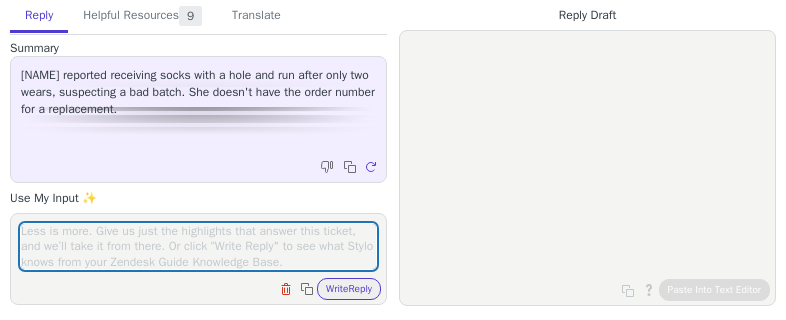 scroll, scrollTop: 0, scrollLeft: 0, axis: both 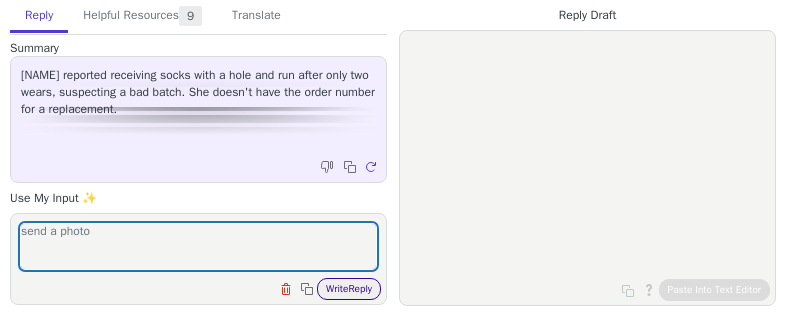 type on "send a photo" 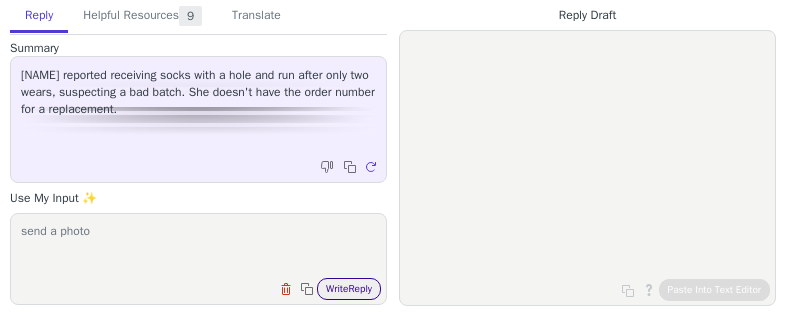 click on "Write  Reply" at bounding box center [349, 289] 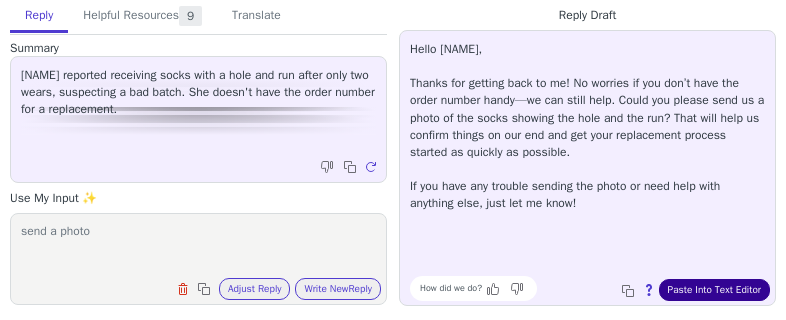 click on "Paste Into Text Editor" at bounding box center (714, 290) 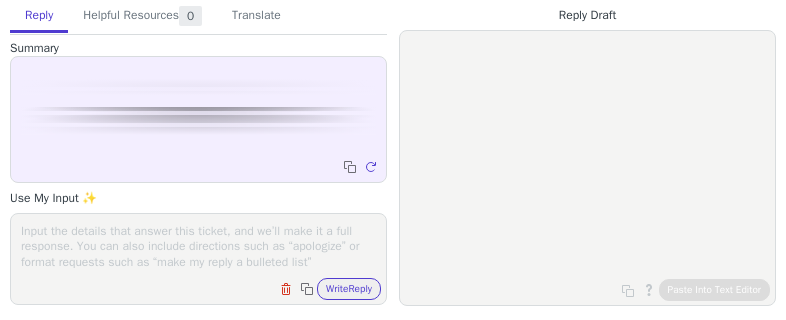 scroll, scrollTop: 0, scrollLeft: 0, axis: both 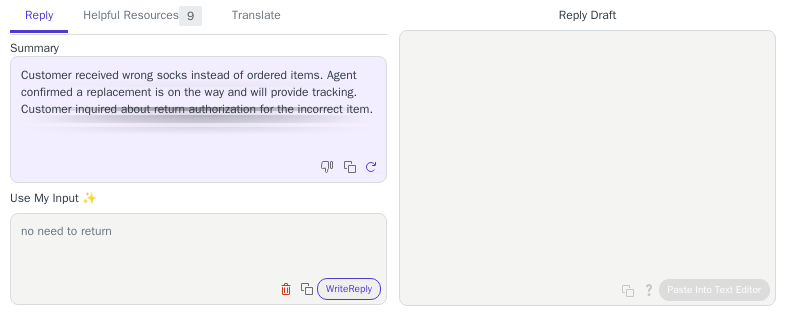 type on "no need to return" 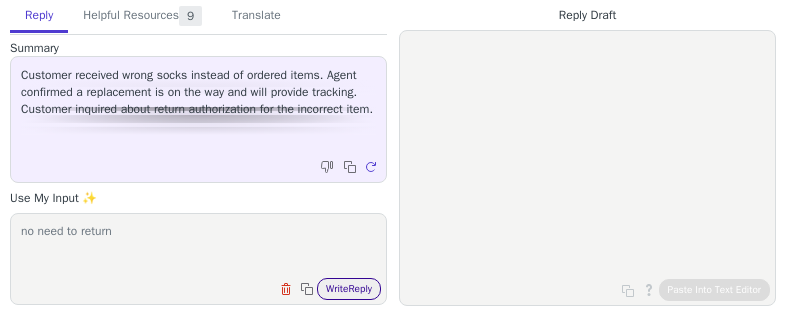 click on "Write  Reply" at bounding box center [349, 289] 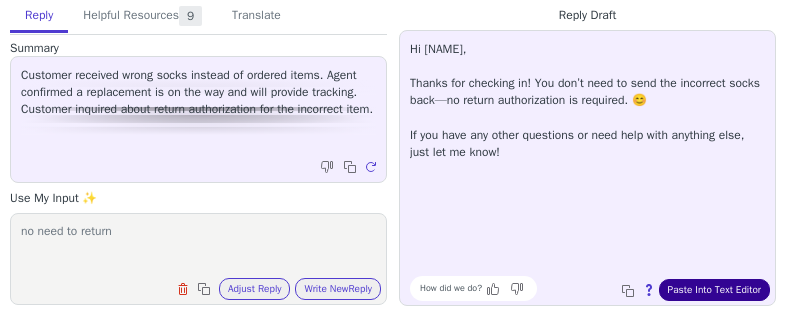 click on "Paste Into Text Editor" at bounding box center (714, 290) 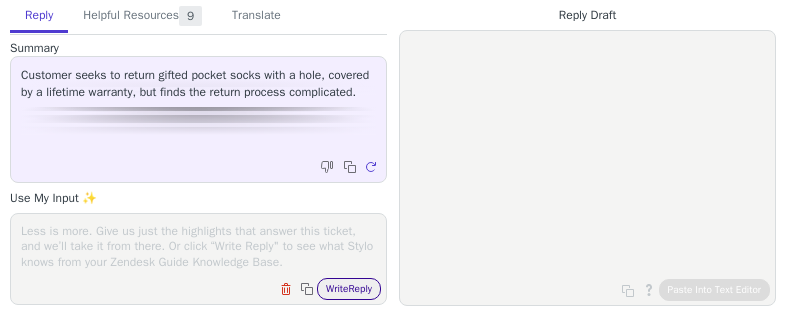 scroll, scrollTop: 0, scrollLeft: 0, axis: both 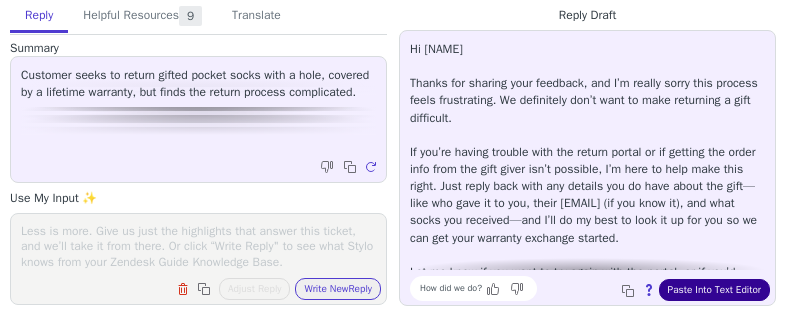 click on "Paste Into Text Editor" at bounding box center [714, 290] 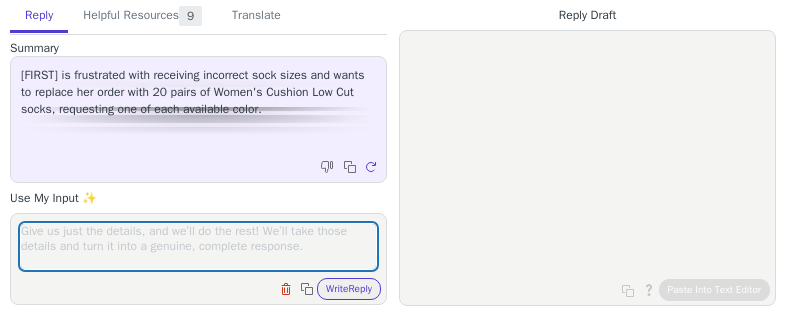 click at bounding box center (198, 246) 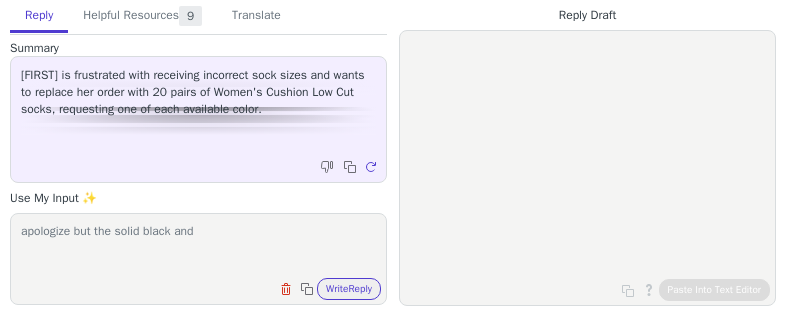 paste on "Orchid Petal & Natural Alpaca & STRIPE/Natural & Seafoam & DIAGONAL STRIPE/Gray & Seafoam & COLOR BLOCK/Gray & Light Purple" 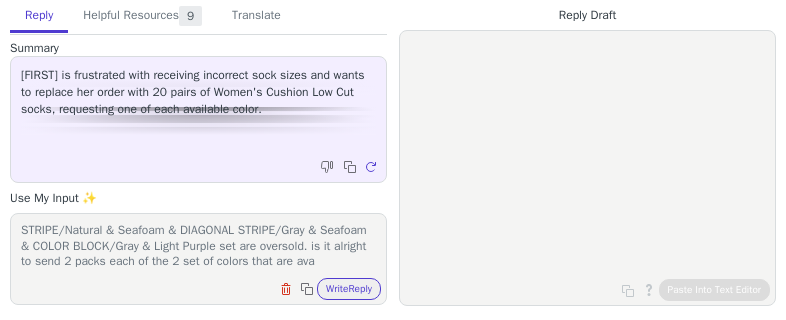 scroll, scrollTop: 31, scrollLeft: 0, axis: vertical 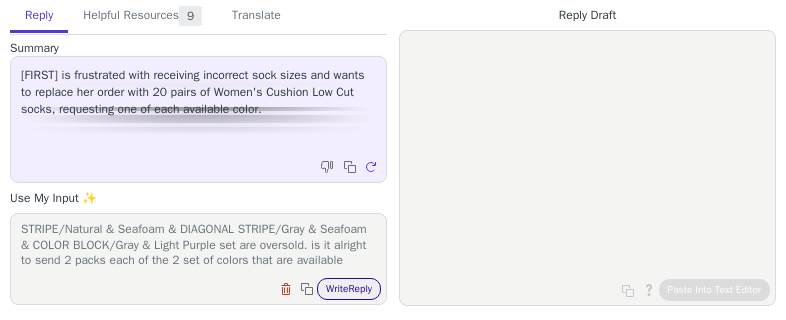 type on "apologize but the solid black and Orchid Petal & Natural Alpaca & STRIPE/Natural & Seafoam & DIAGONAL STRIPE/Gray & Seafoam & COLOR BLOCK/Gray & Light Purple set are oversold. is it alright to send 2 packs each of the 2 set of colors that are available" 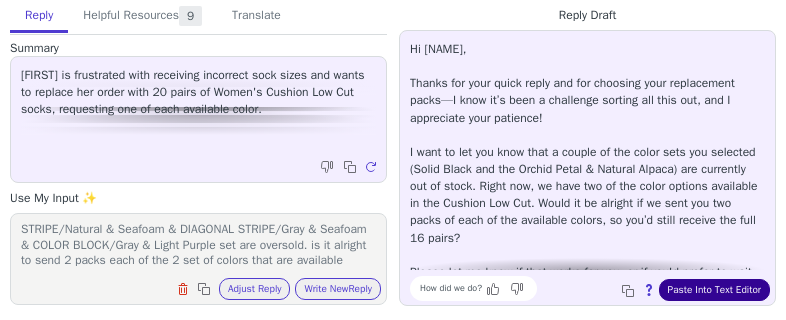 click on "Paste Into Text Editor" at bounding box center (714, 290) 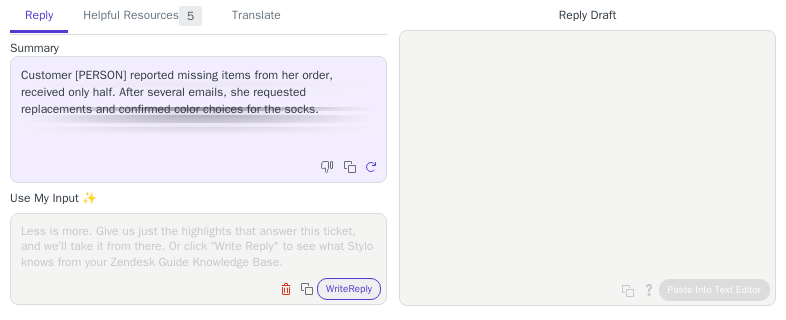 scroll, scrollTop: 0, scrollLeft: 0, axis: both 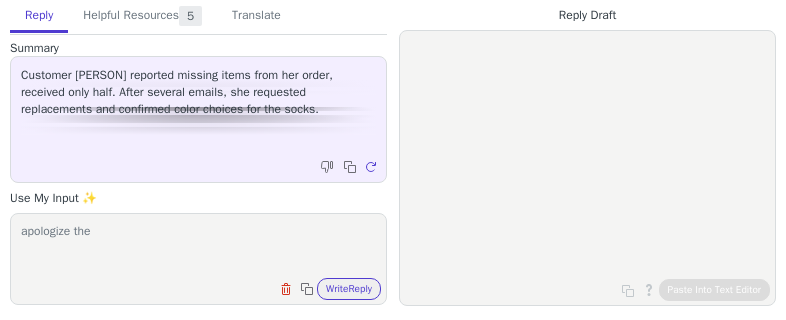 paste on "Oriole Alpaca" 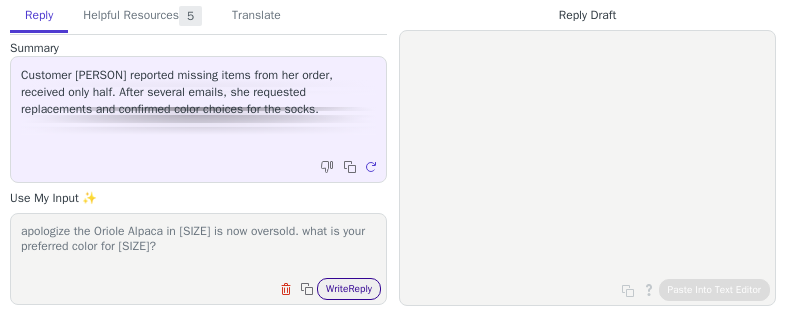 type on "apologize the Oriole Alpaca in [SIZE] is now oversold. what is your preferred color for [SIZE]?" 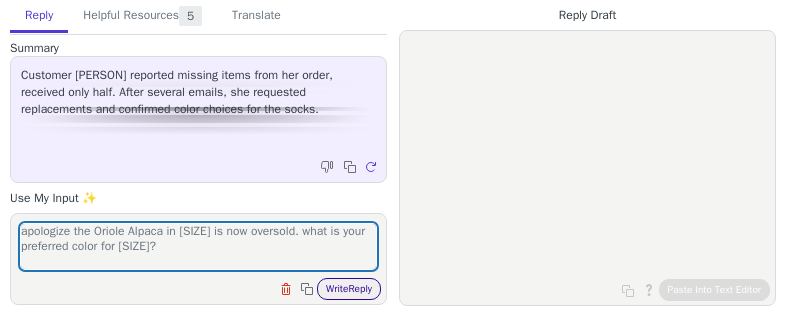 click on "Write  Reply" at bounding box center [349, 289] 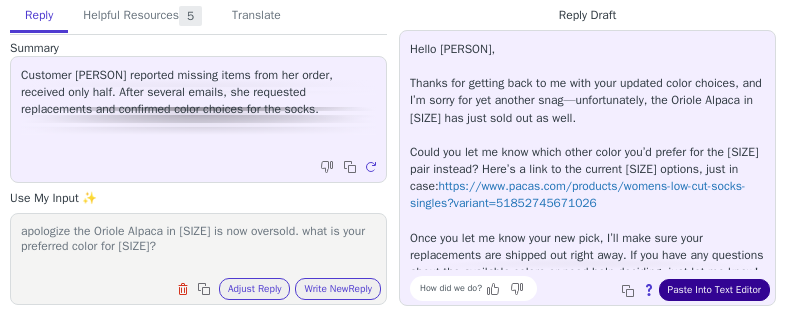 click on "Paste Into Text Editor" at bounding box center [714, 290] 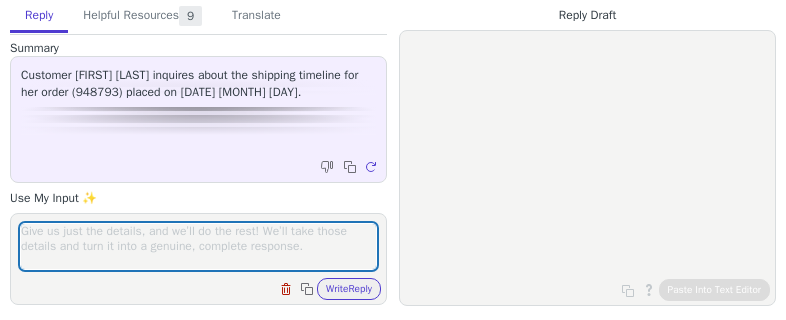 scroll, scrollTop: 0, scrollLeft: 0, axis: both 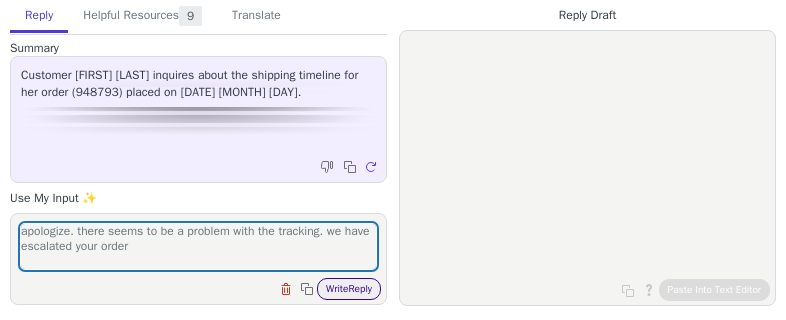 type on "apologize. there seems to be a problem with the tracking. we have escalated your order" 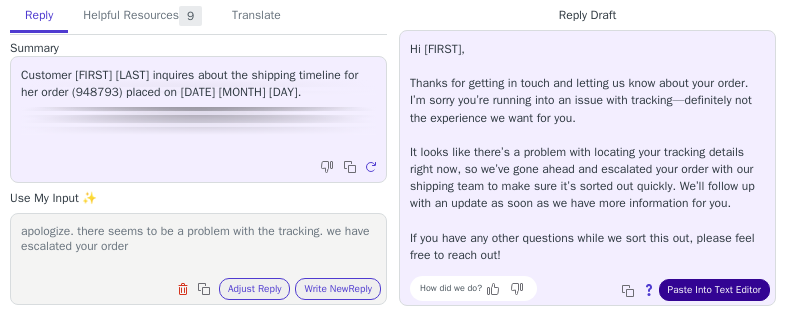 click on "Paste Into Text Editor" at bounding box center [714, 290] 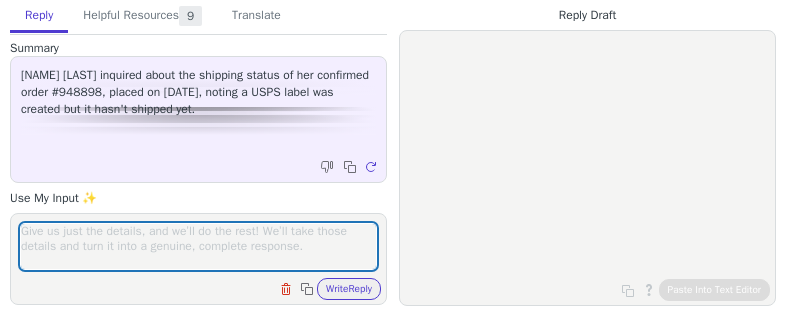 scroll, scrollTop: 0, scrollLeft: 0, axis: both 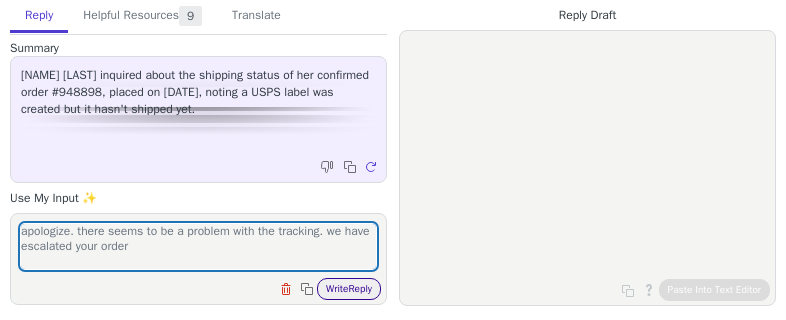 type on "apologize. there seems to be a problem with the tracking. we have escalated your order" 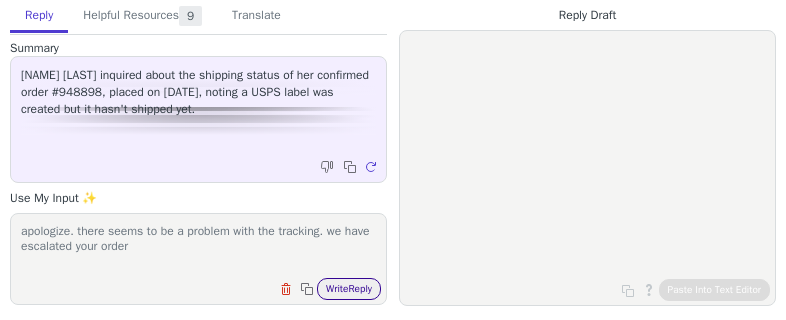 click on "Write  Reply" at bounding box center [349, 289] 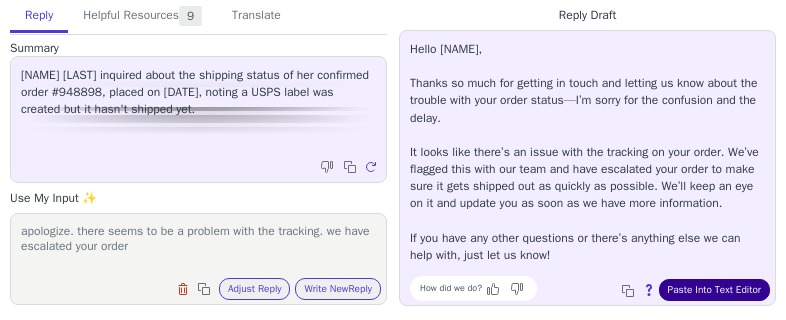 click on "Paste Into Text Editor" at bounding box center (714, 290) 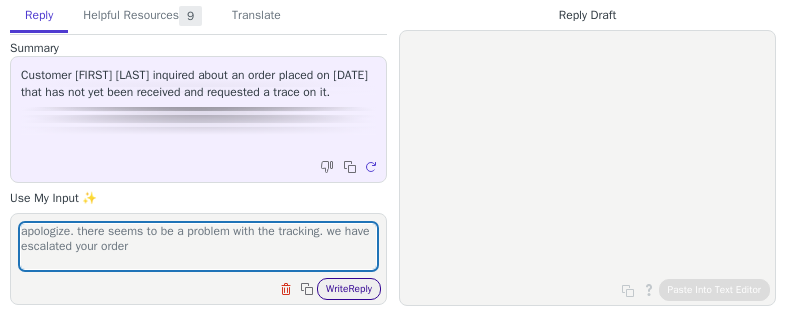 scroll, scrollTop: 0, scrollLeft: 0, axis: both 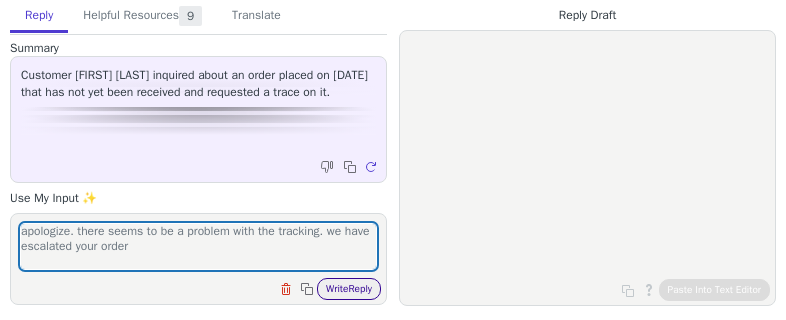 type on "apologize. there seems to be a problem with the tracking. we have escalated your order" 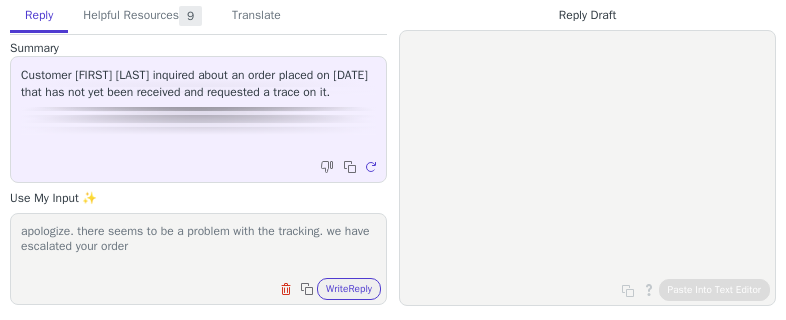 drag, startPoint x: 327, startPoint y: 295, endPoint x: 348, endPoint y: 319, distance: 31.890438 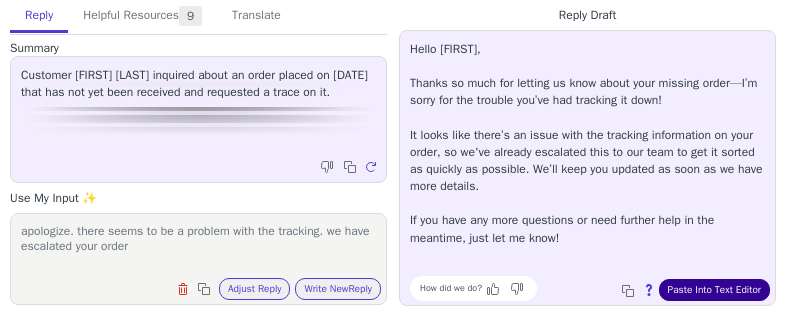 click on "Paste Into Text Editor" at bounding box center (714, 290) 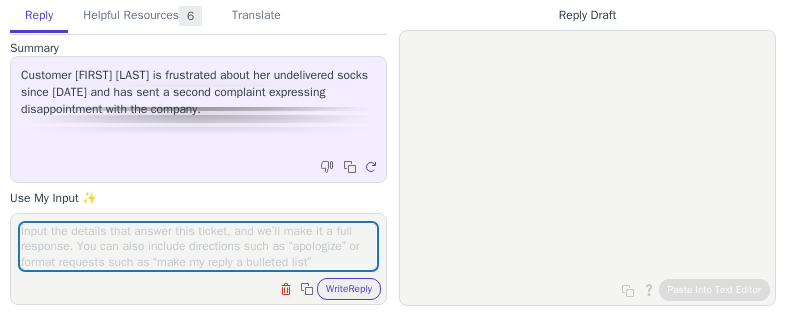 scroll, scrollTop: 0, scrollLeft: 0, axis: both 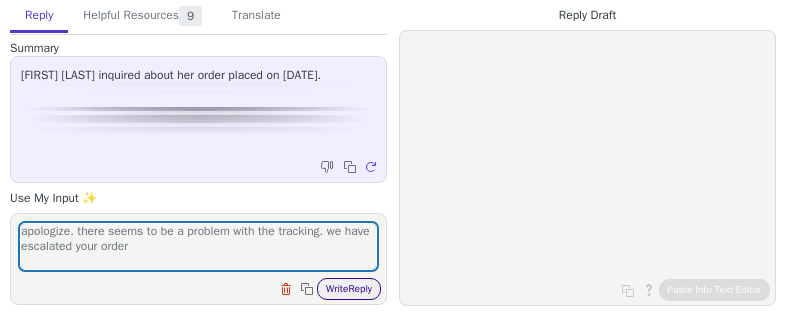 type on "apologize. there seems to be a problem with the tracking. we have escalated your order" 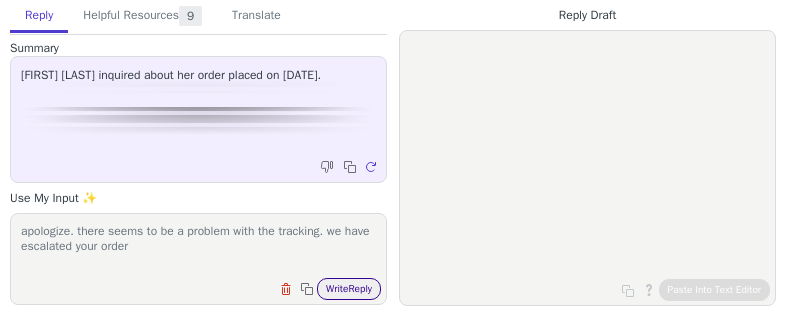 click on "Write  Reply" at bounding box center (349, 289) 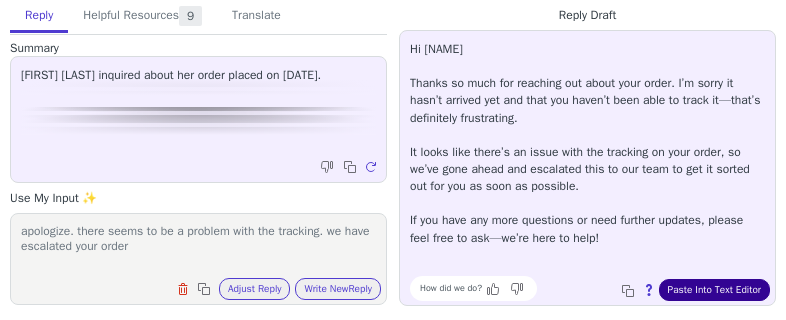 click on "Paste Into Text Editor" at bounding box center (714, 290) 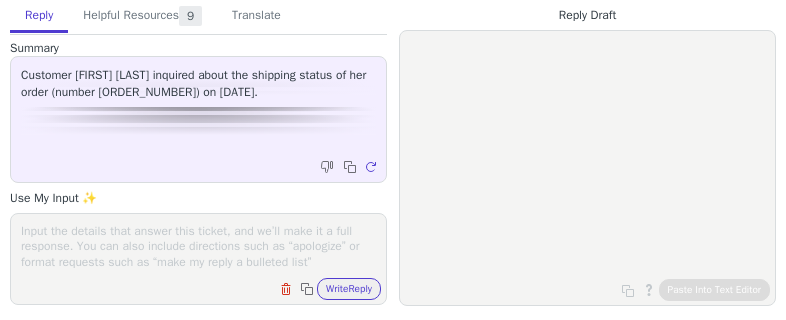 scroll, scrollTop: 0, scrollLeft: 0, axis: both 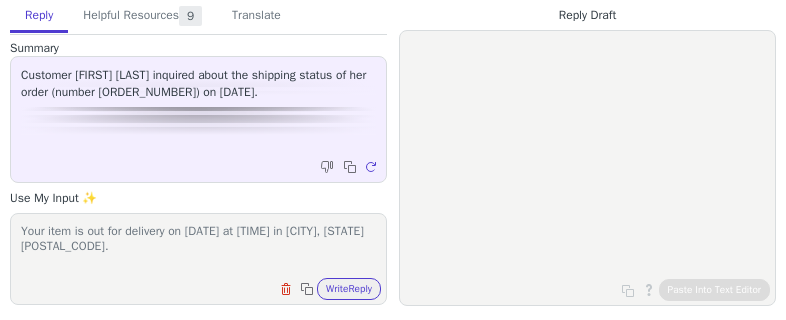 paste on "https://tools.usps.com/go/TrackConfirmAction.action?tLabels=9434650206217046047523" 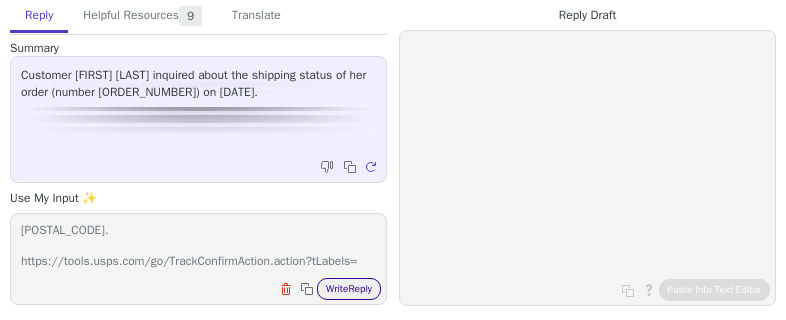 scroll, scrollTop: 31, scrollLeft: 0, axis: vertical 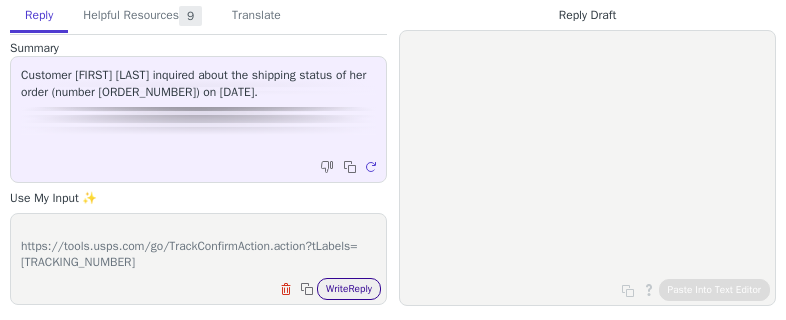type on "Your item is out for delivery on July 7, 2025 at 7:26 am in PROCTORVILLE, OH 45669.
https://tools.usps.com/go/TrackConfirmAction.action?tLabels=9434650206217046047523" 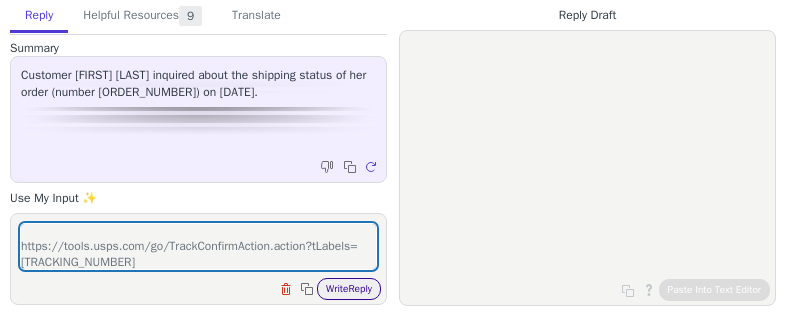 click on "Write  Reply" at bounding box center [349, 289] 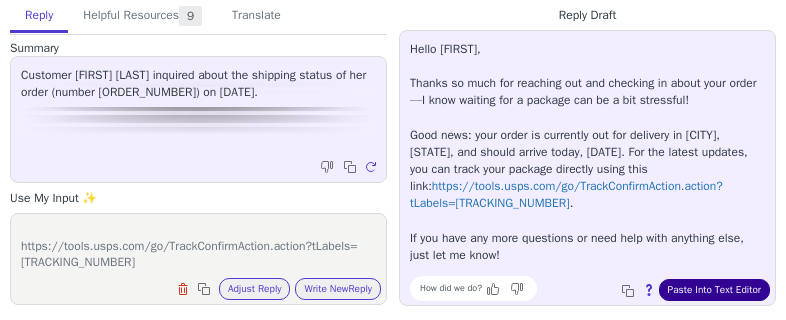 click on "Paste Into Text Editor" at bounding box center [714, 290] 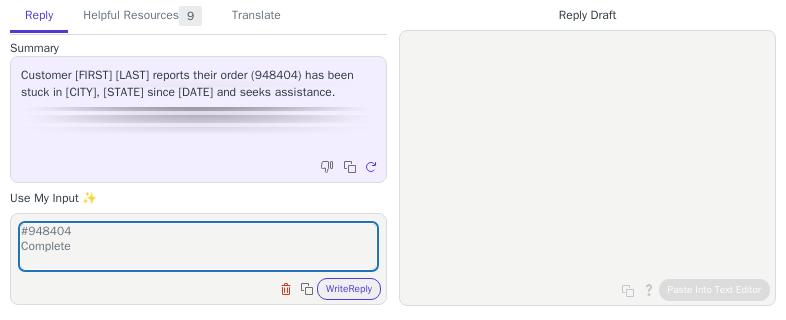 scroll, scrollTop: 0, scrollLeft: 0, axis: both 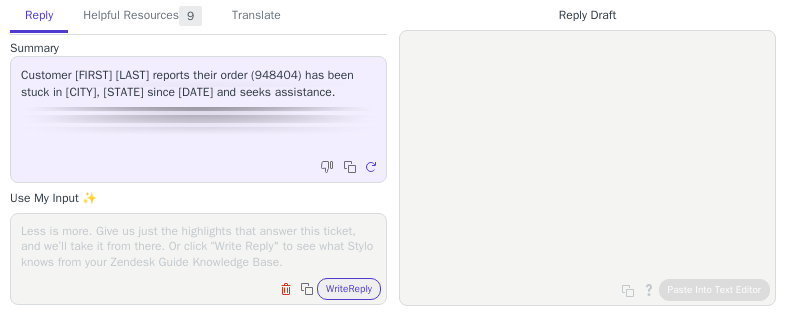 click at bounding box center (198, 246) 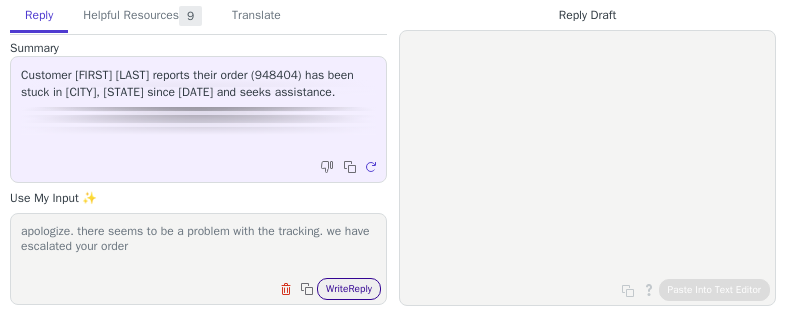 type on "apologize. there seems to be a problem with the tracking. we have escalated your order" 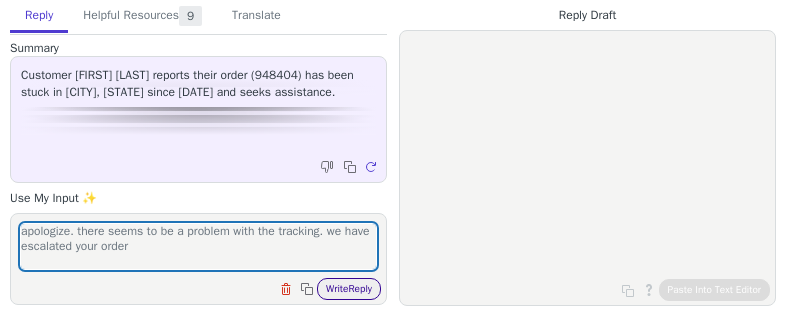 click on "Write  Reply" at bounding box center [349, 289] 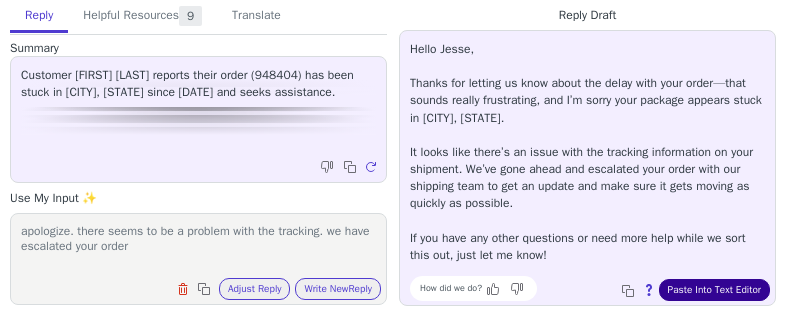 click on "Paste Into Text Editor" at bounding box center (714, 290) 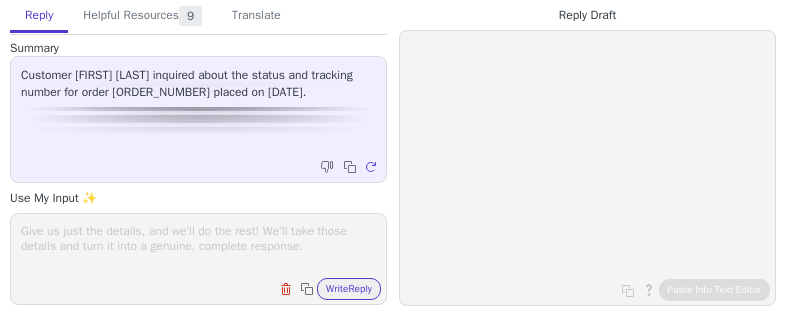 scroll, scrollTop: 0, scrollLeft: 0, axis: both 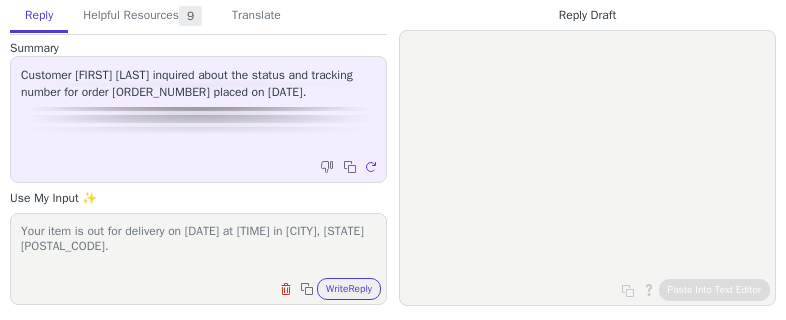 paste on "https://tools.usps.com/go/TrackConfirmAction.action?tLabels=9400150105501039850819" 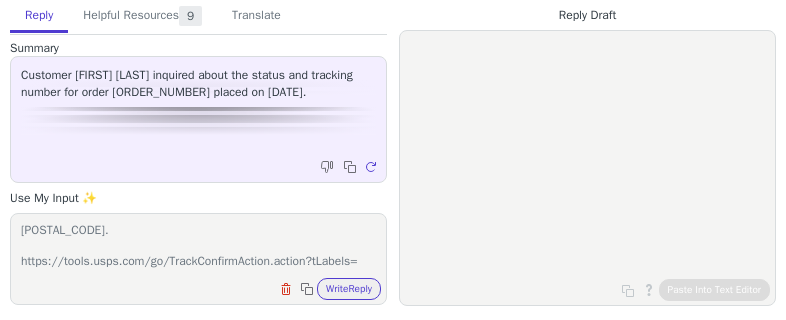 scroll, scrollTop: 31, scrollLeft: 0, axis: vertical 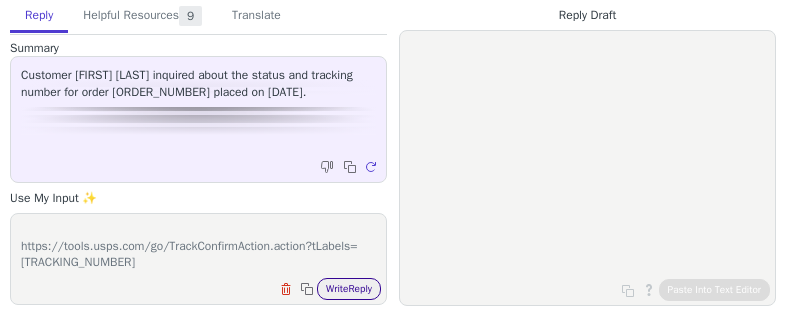 type on "Your item is out for delivery on July 7, 2025 at 7:28 am in ARLINGTON, TX 76014.
https://tools.usps.com/go/TrackConfirmAction.action?tLabels=9400150105501039850819" 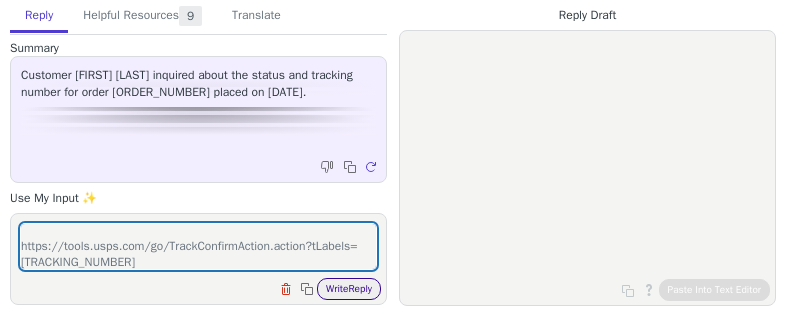 click on "Write  Reply" at bounding box center [349, 289] 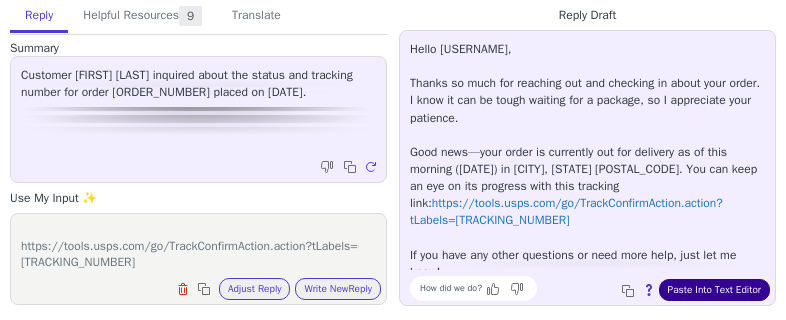 click on "Paste Into Text Editor" at bounding box center [714, 290] 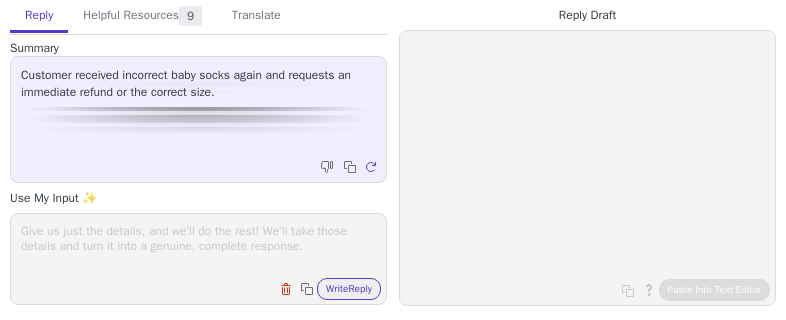 scroll, scrollTop: 0, scrollLeft: 0, axis: both 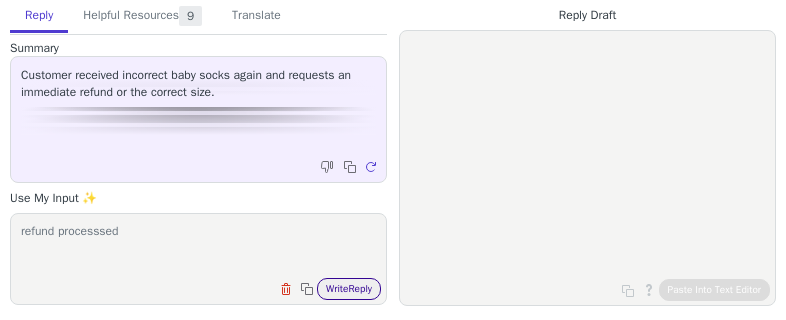 type on "refund processsed" 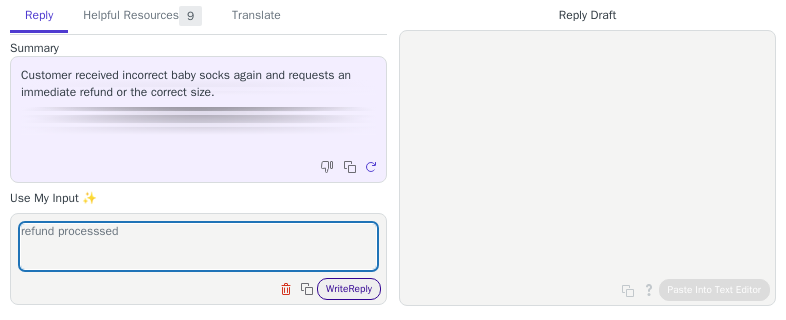 click on "Write  Reply" at bounding box center [349, 289] 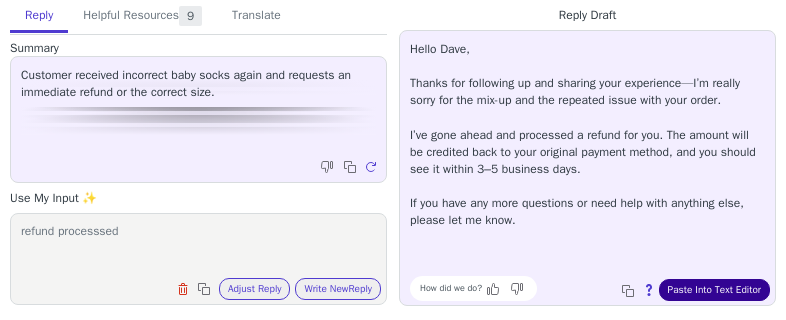 click on "Paste Into Text Editor" at bounding box center [714, 290] 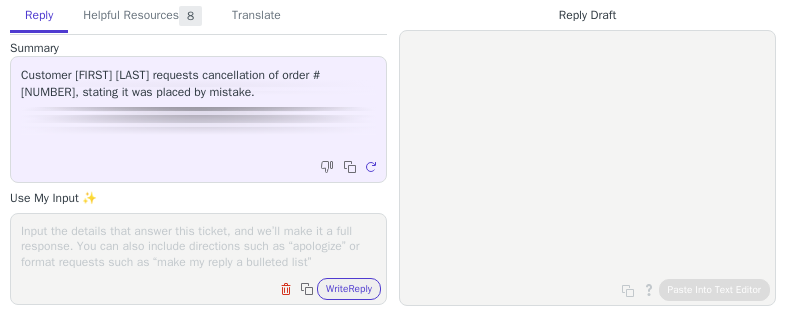 scroll, scrollTop: 0, scrollLeft: 0, axis: both 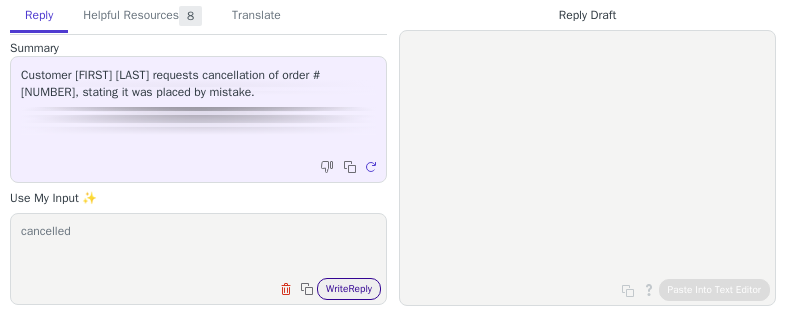 type on "cancelled" 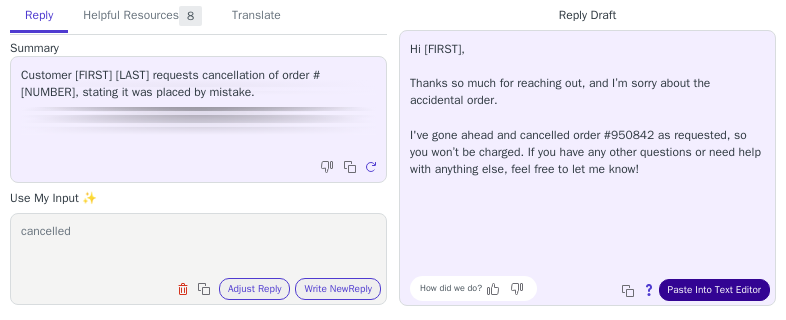 click on "Paste Into Text Editor" at bounding box center [714, 290] 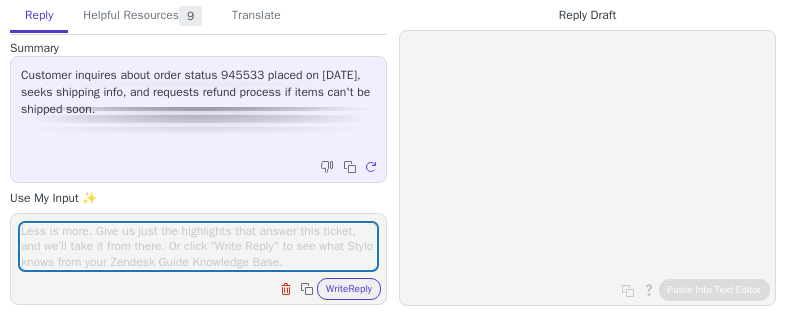 scroll, scrollTop: 0, scrollLeft: 0, axis: both 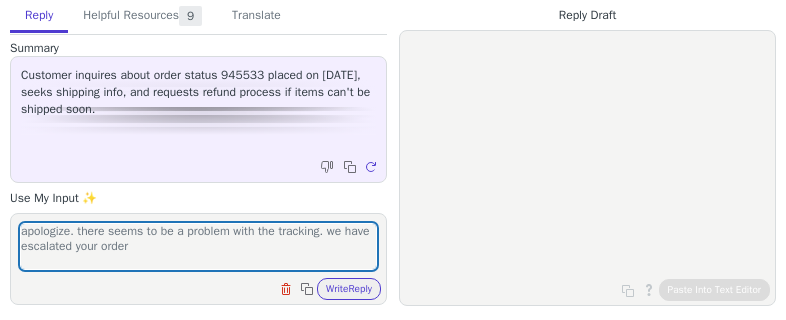 type on "apologize. there seems to be a problem with the tracking. we have escalated your order" 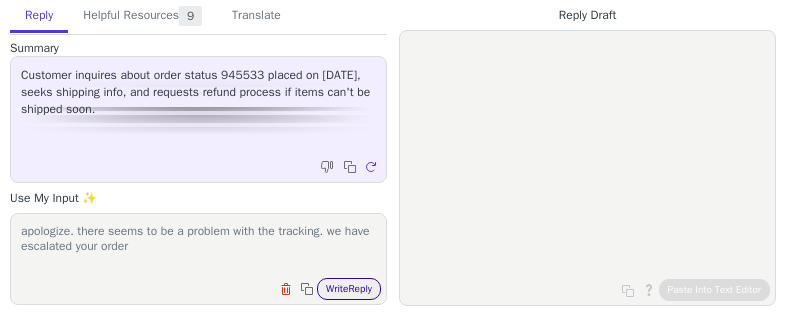 click on "Write  Reply" at bounding box center [349, 289] 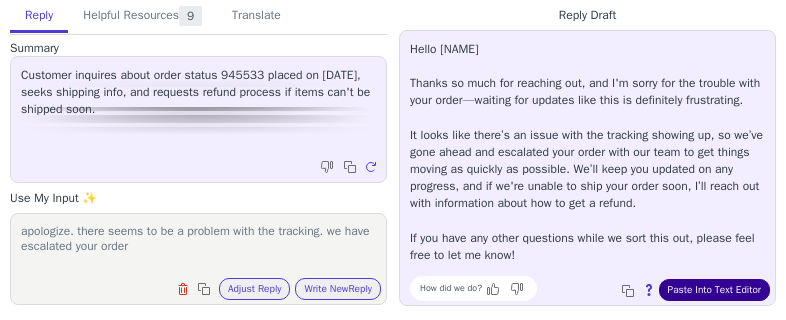 click on "Paste Into Text Editor" at bounding box center [714, 290] 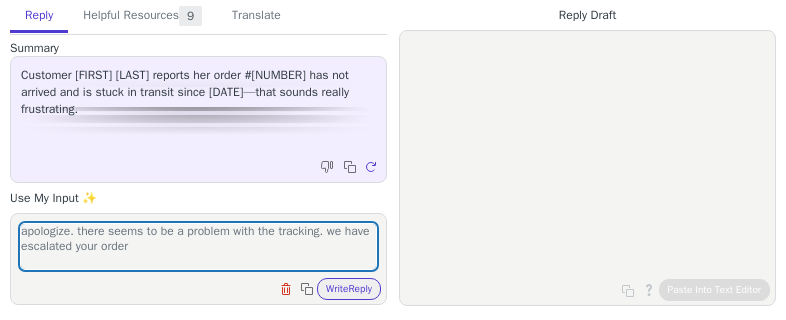 scroll, scrollTop: 0, scrollLeft: 0, axis: both 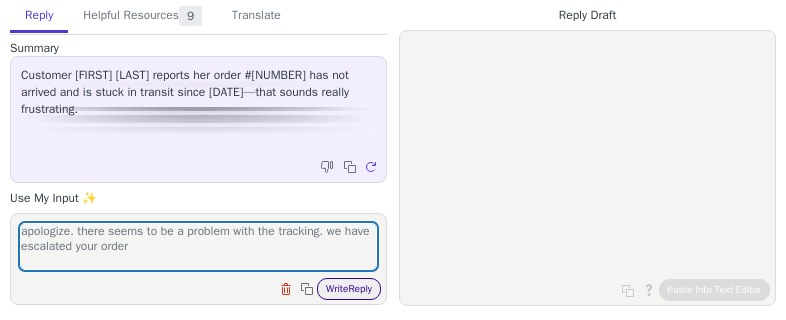 type on "apologize. there seems to be a problem with the tracking. we have escalated your order" 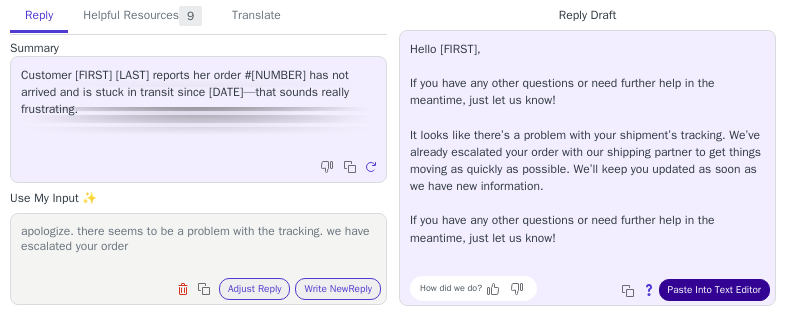 click on "Paste Into Text Editor" at bounding box center [714, 290] 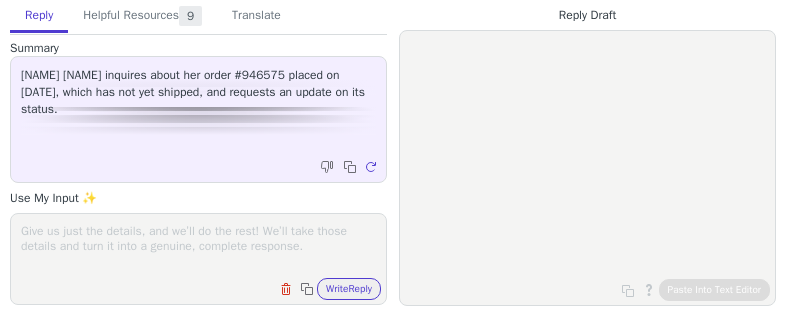 scroll, scrollTop: 0, scrollLeft: 0, axis: both 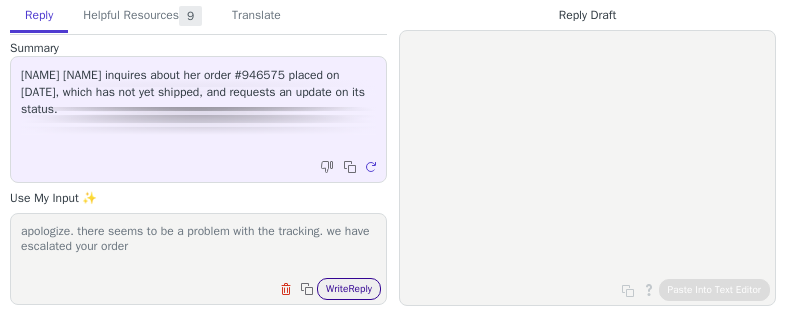 type on "apologize. there seems to be a problem with the tracking. we have escalated your order" 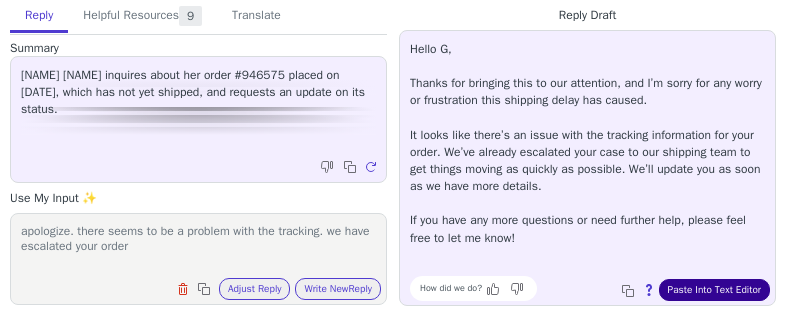 click on "Paste Into Text Editor" at bounding box center [714, 290] 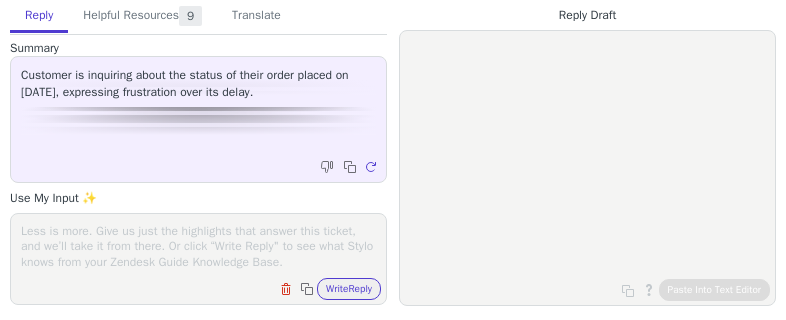 scroll, scrollTop: 0, scrollLeft: 0, axis: both 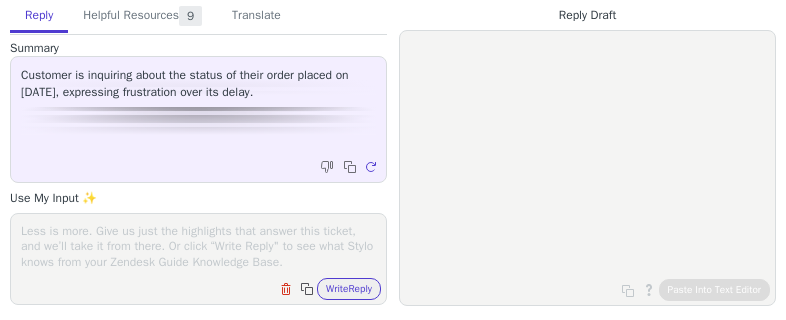 paste on "apologize. there seems to be a problem with the tracking. we have escalated your order" 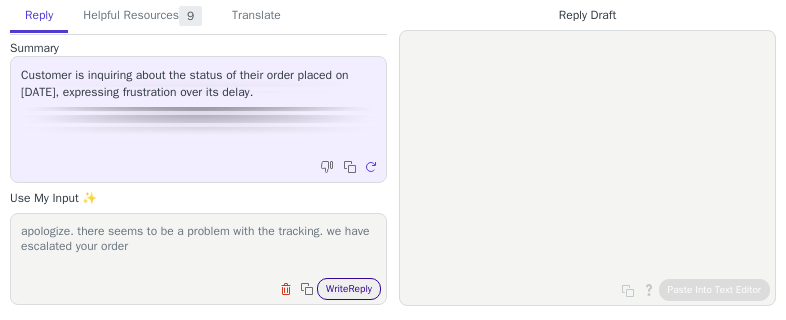 type on "apologize. there seems to be a problem with the tracking. we have escalated your order" 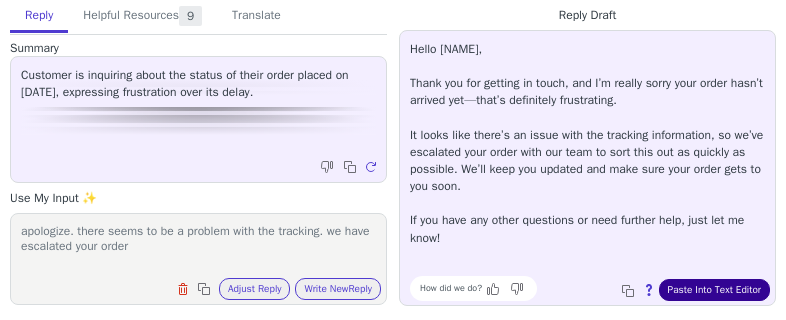 click on "Paste Into Text Editor" at bounding box center [714, 290] 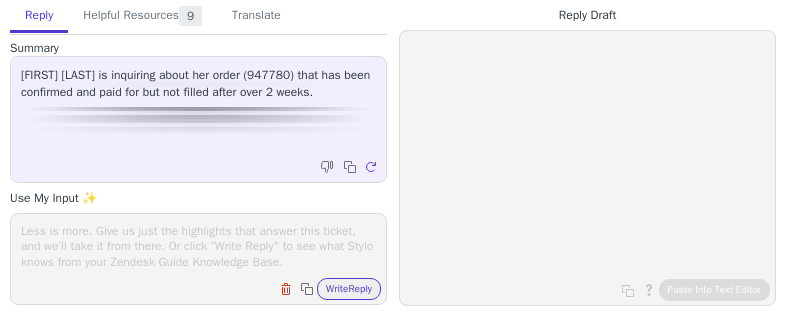 scroll, scrollTop: 0, scrollLeft: 0, axis: both 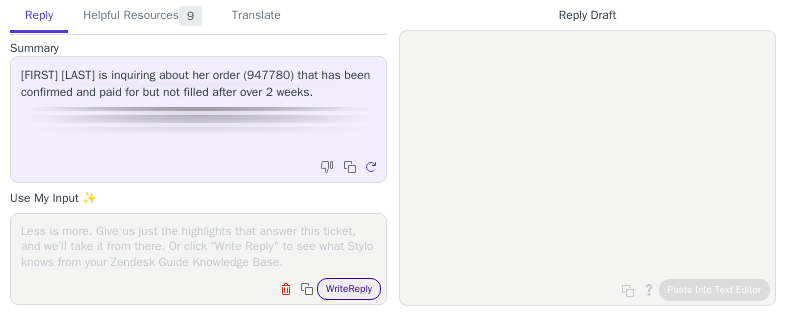 paste on "apologize. there seems to be a problem with the tracking. we have escalated your order" 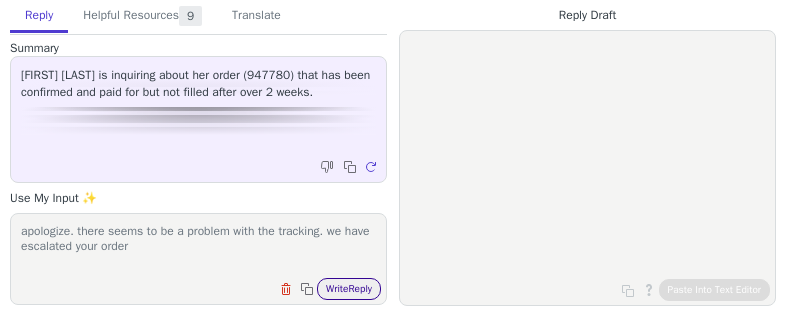 scroll, scrollTop: 0, scrollLeft: 0, axis: both 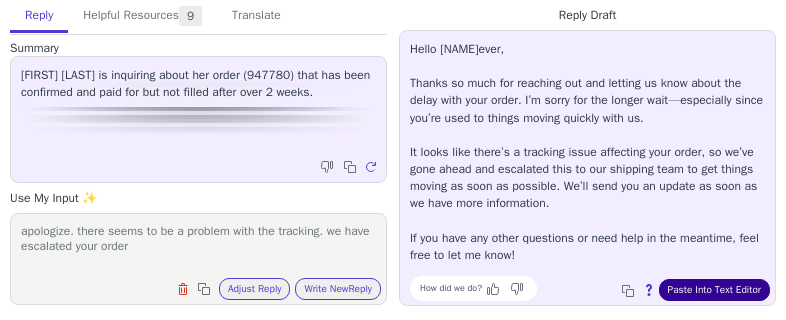 click on "Paste Into Text Editor" at bounding box center (714, 290) 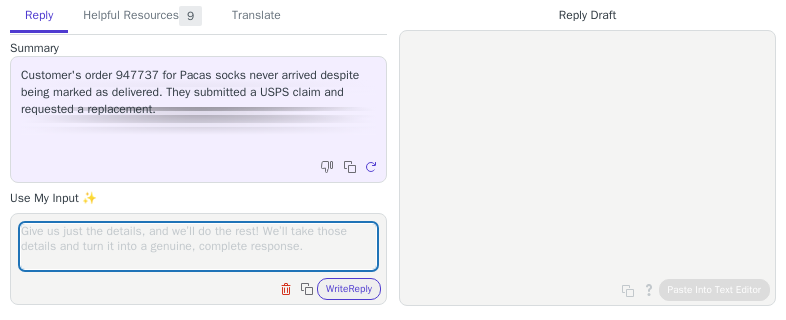 scroll, scrollTop: 0, scrollLeft: 0, axis: both 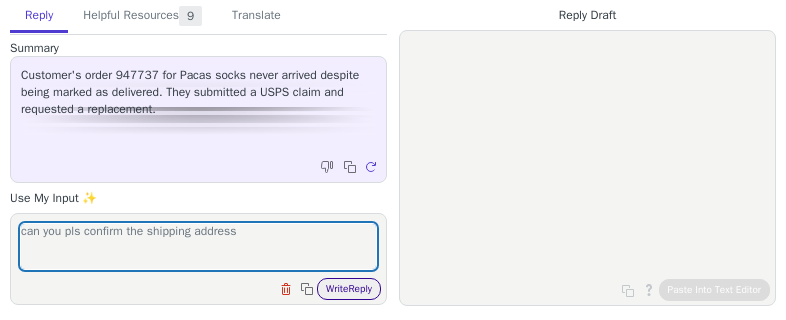 type on "can you pls confirm the shipping address" 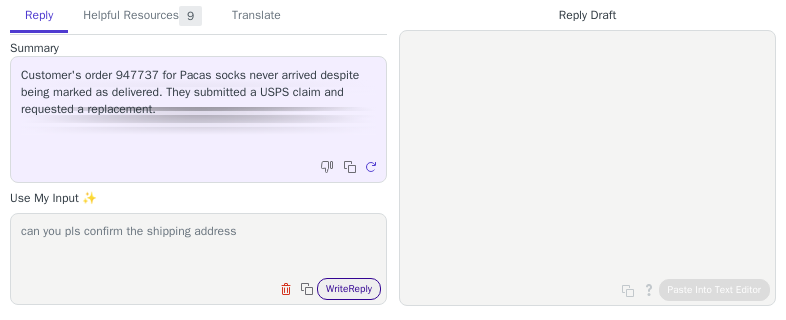 click on "Write  Reply" at bounding box center (349, 289) 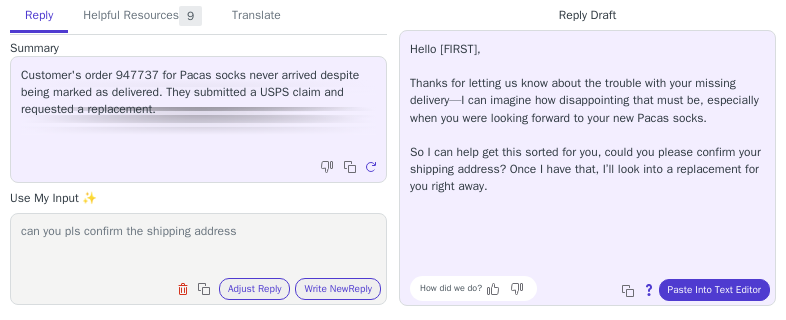 click on "Hello [FIRST], Thanks for letting us know about the trouble with your missing delivery—I can imagine how disappointing that must be, especially when you were looking forward to your new Pacas socks. So I can help get this sorted for you, could you please confirm your shipping address? Once I have that, I’ll look into a replacement for you right away. How did we do?   Copy to clipboard About this reply Paste Into Text Editor" at bounding box center [587, 168] 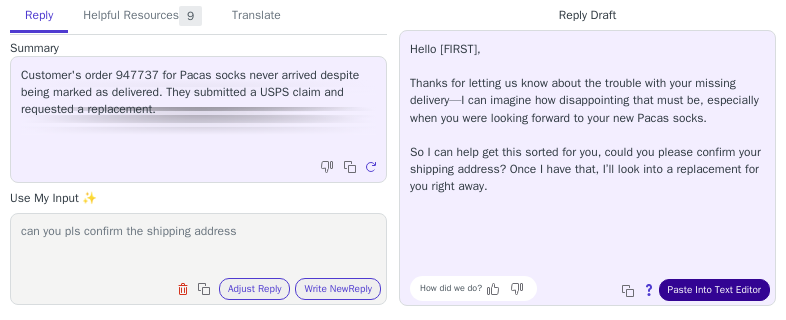 click on "Paste Into Text Editor" at bounding box center [714, 290] 